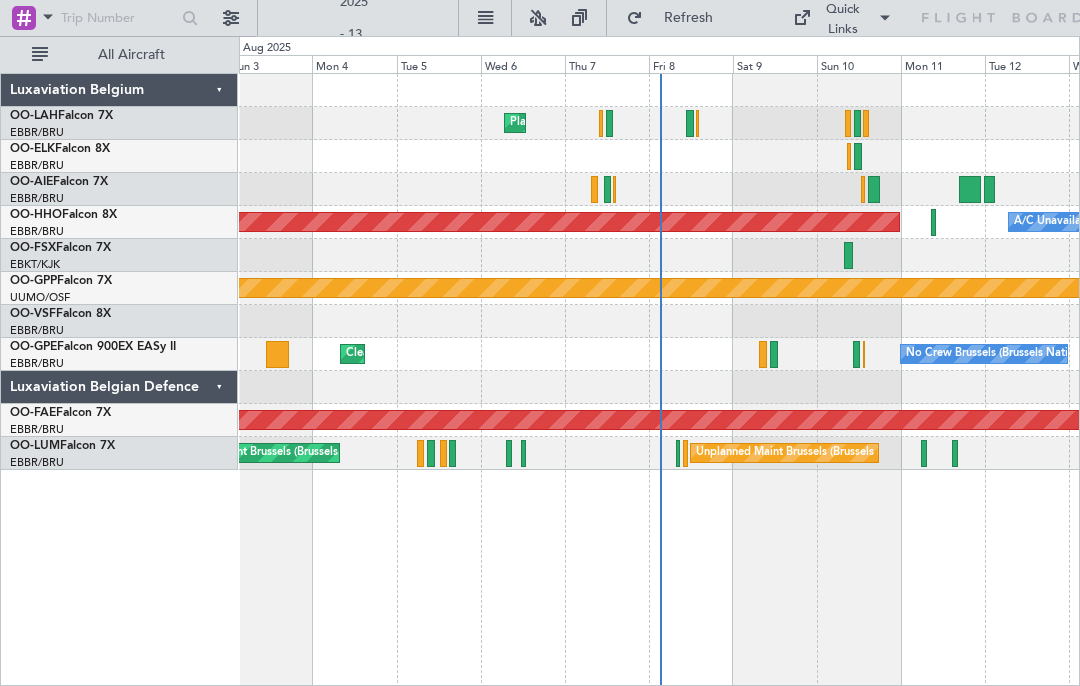 scroll, scrollTop: 0, scrollLeft: 0, axis: both 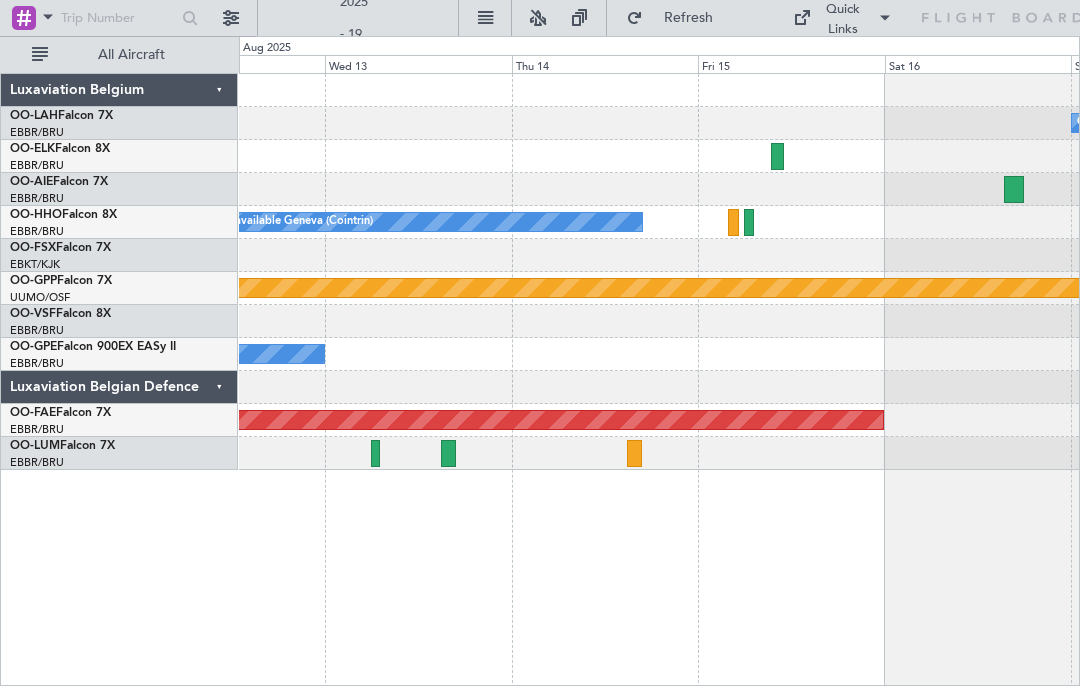 click 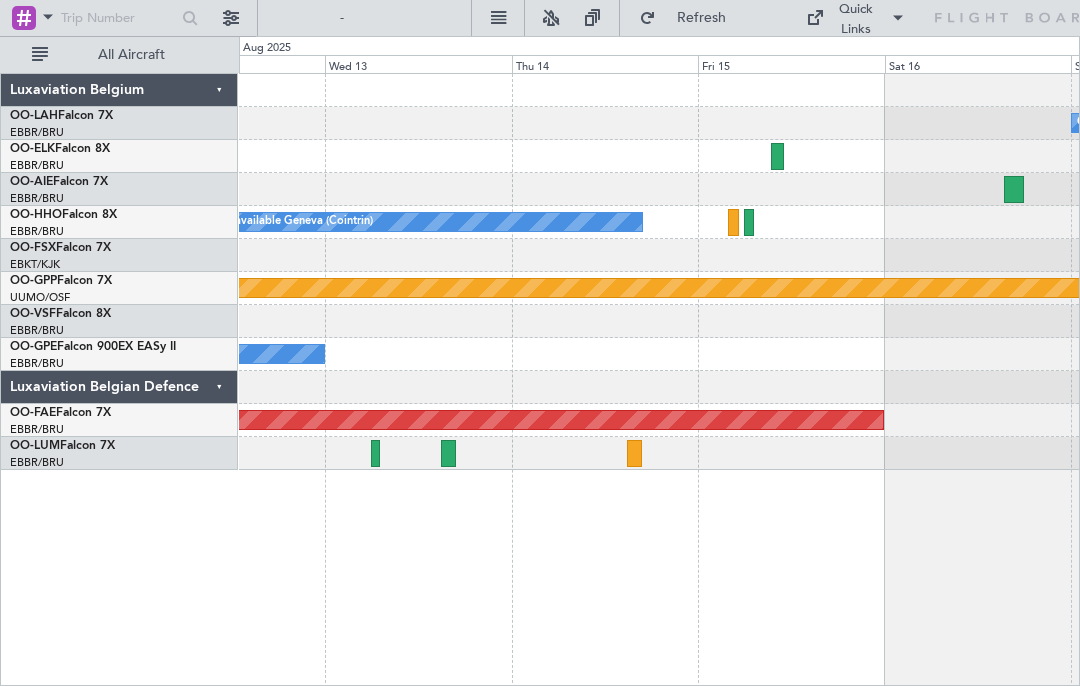 click 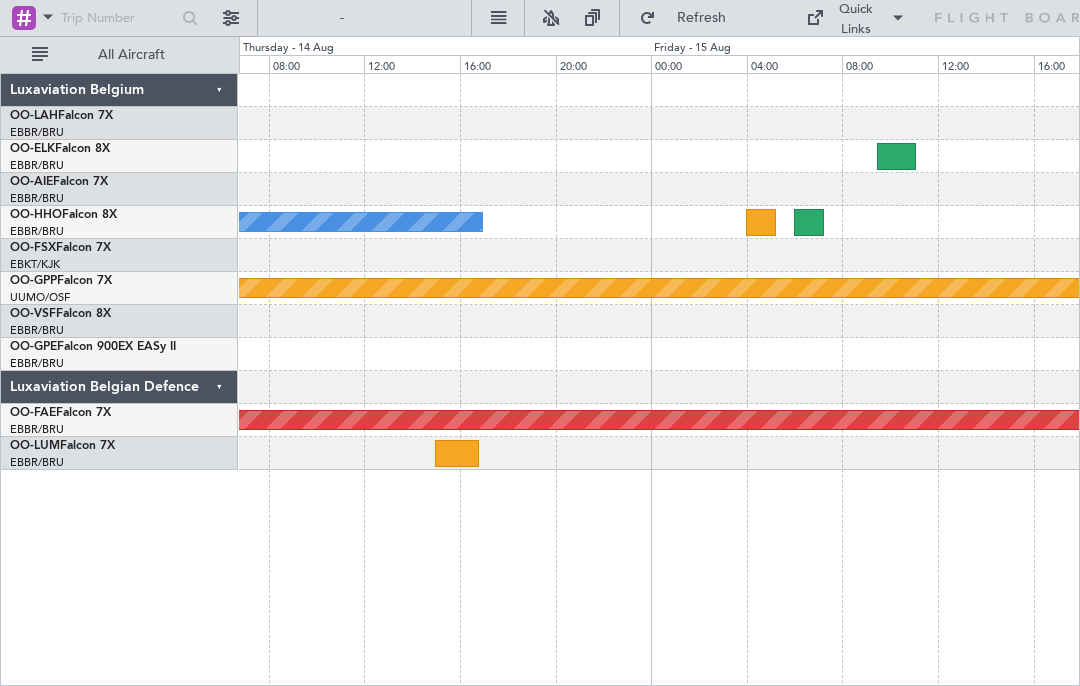 click 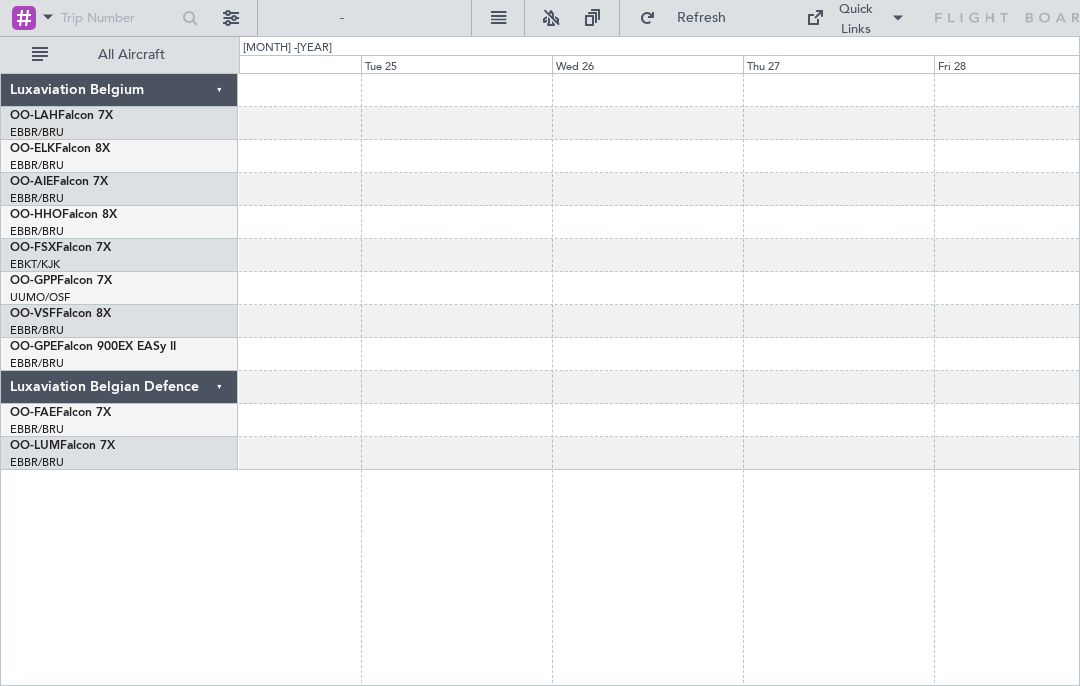 click on "24 Nov 97288 - 28 Nov 97288" at bounding box center (360, 18) 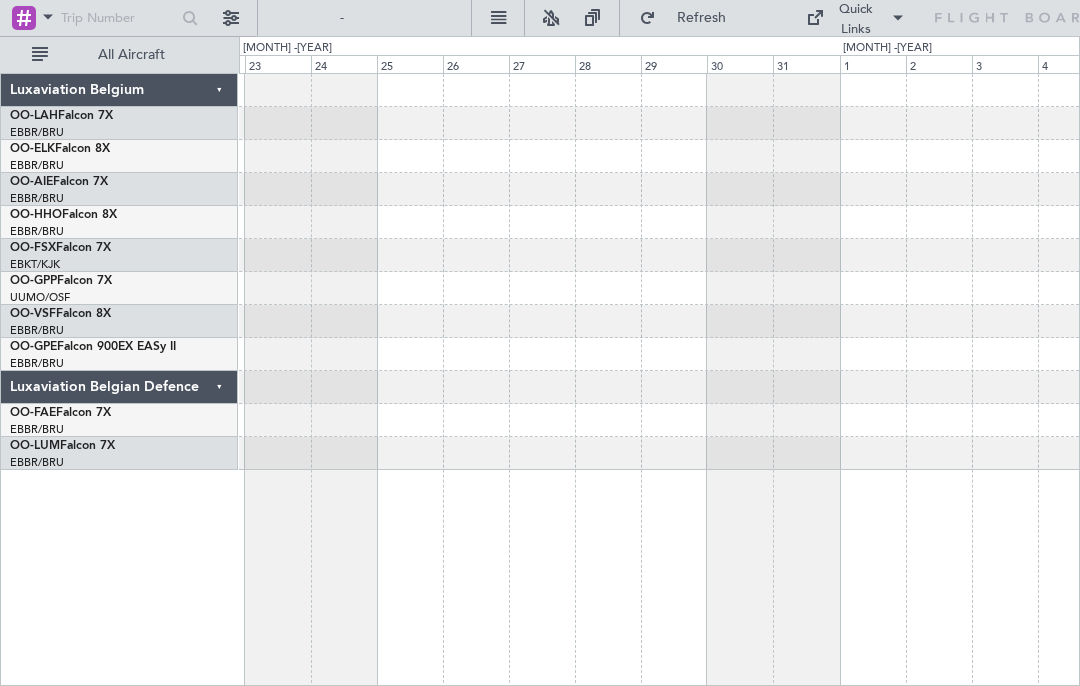 click on "22 Aug 97288 - 04 Sep 97288" at bounding box center [360, 18] 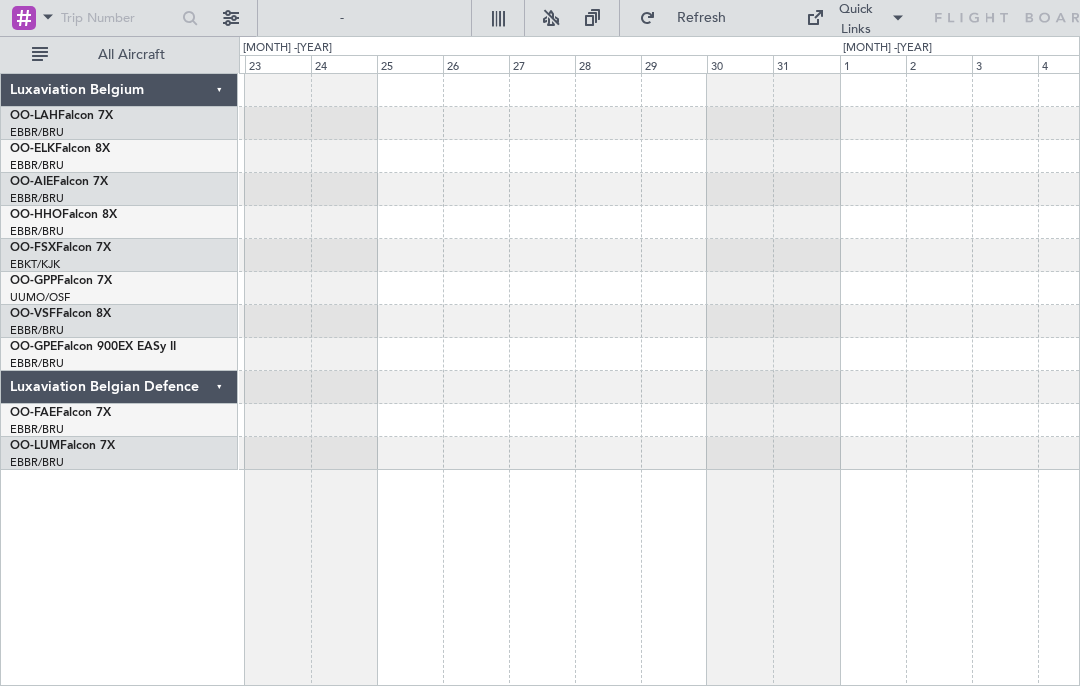 click 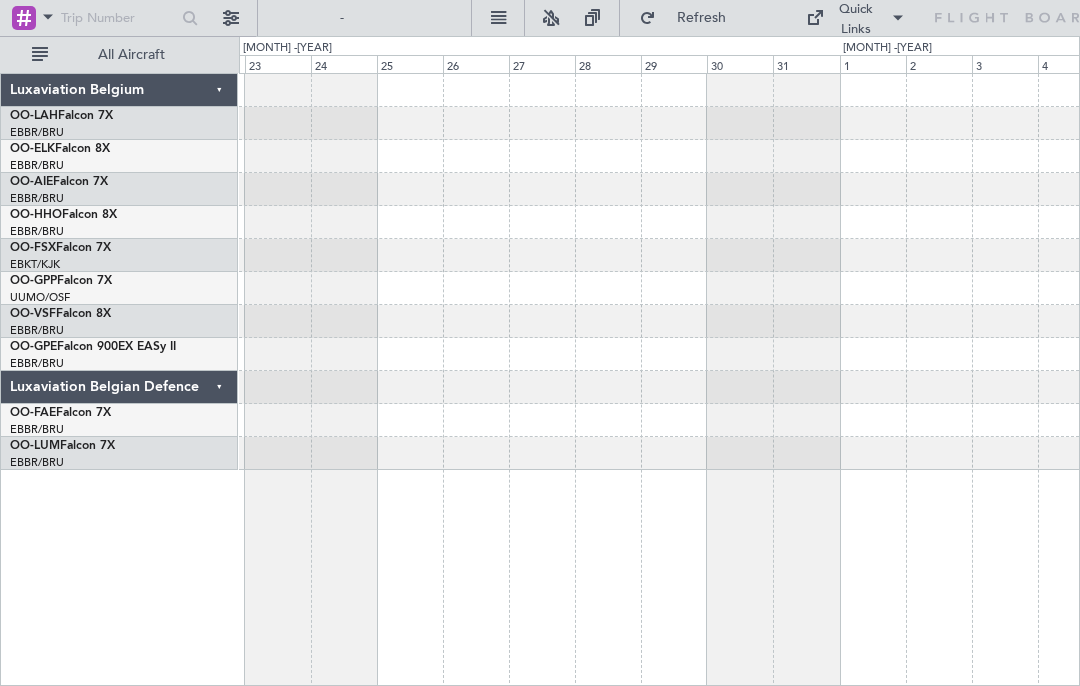 click on "22 Aug 97288 - 04 Sep 97288" at bounding box center [360, 18] 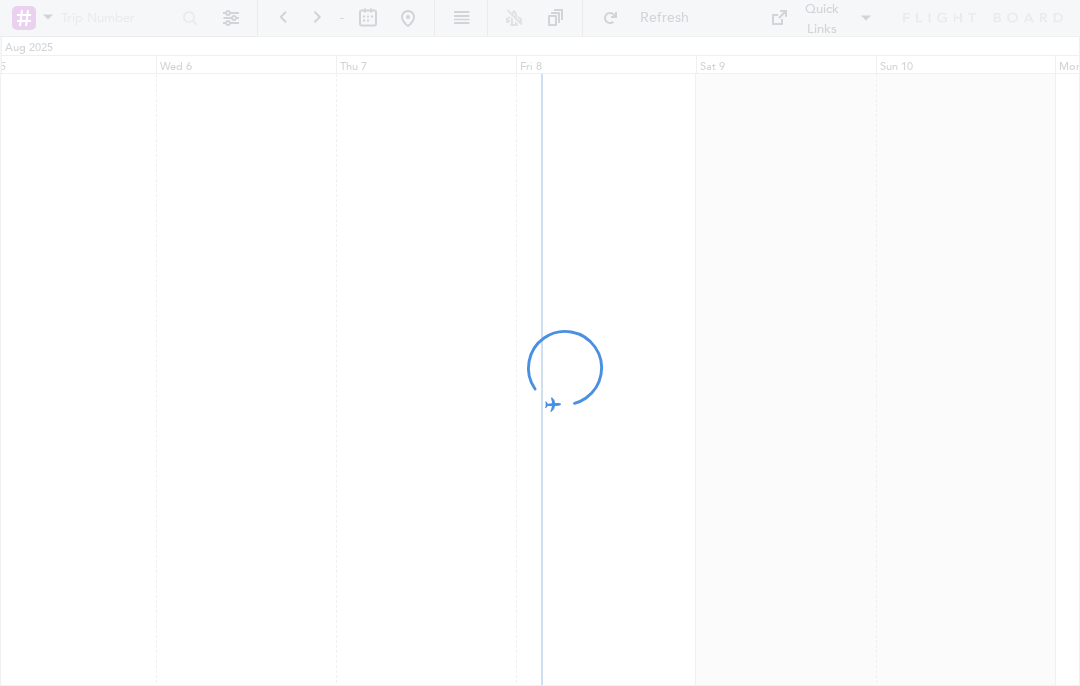 scroll, scrollTop: 0, scrollLeft: 0, axis: both 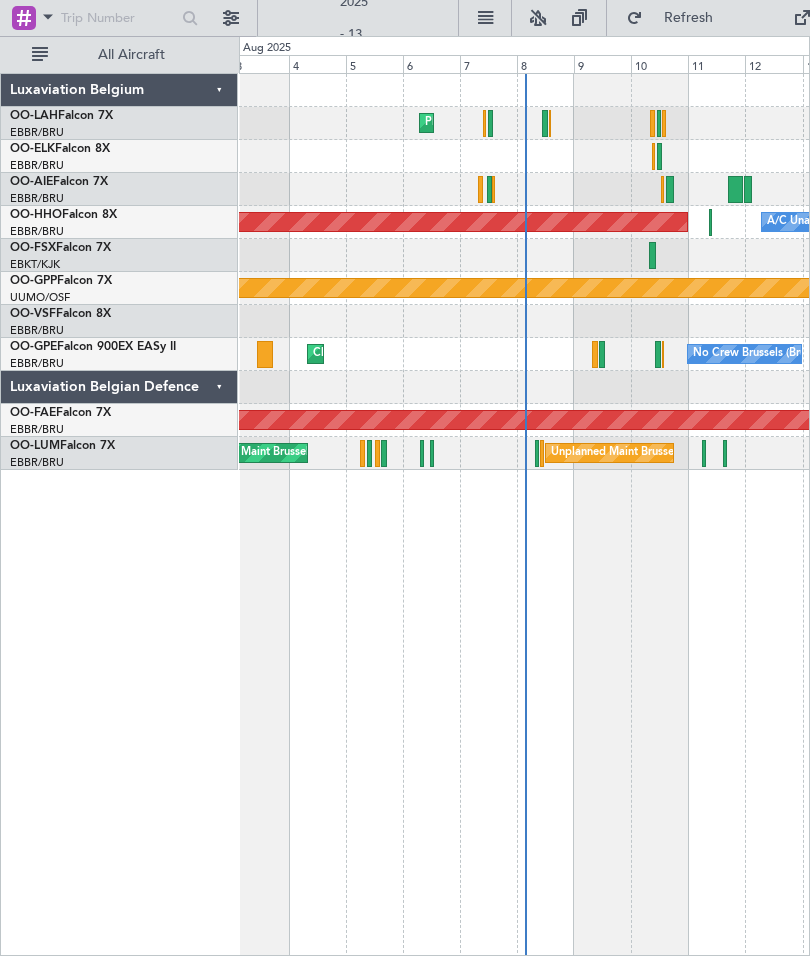 click on "03 Aug 2025 - 13 Aug 2025" at bounding box center (354, 18) 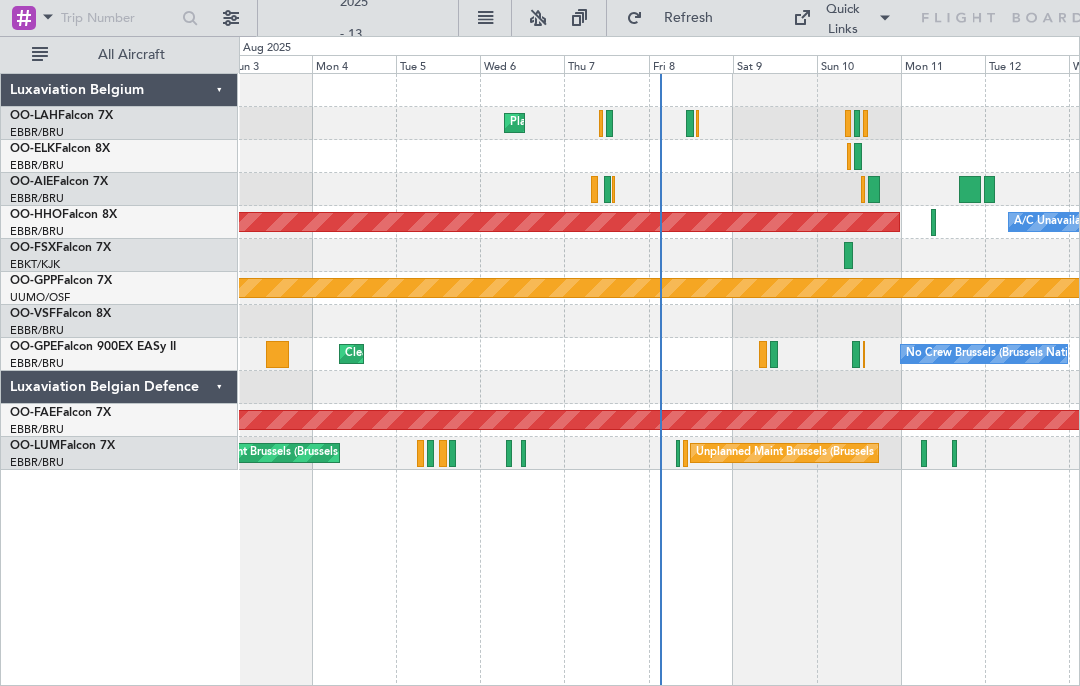 click on "03 Aug 2025 - 13 Aug 2025" at bounding box center (354, 18) 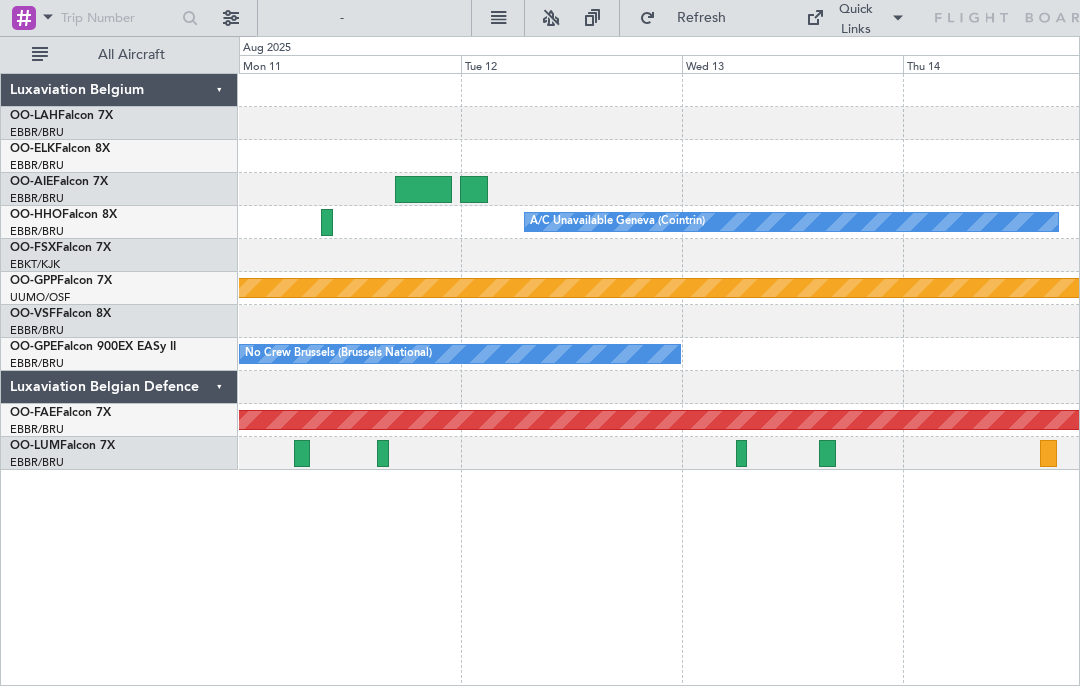 click 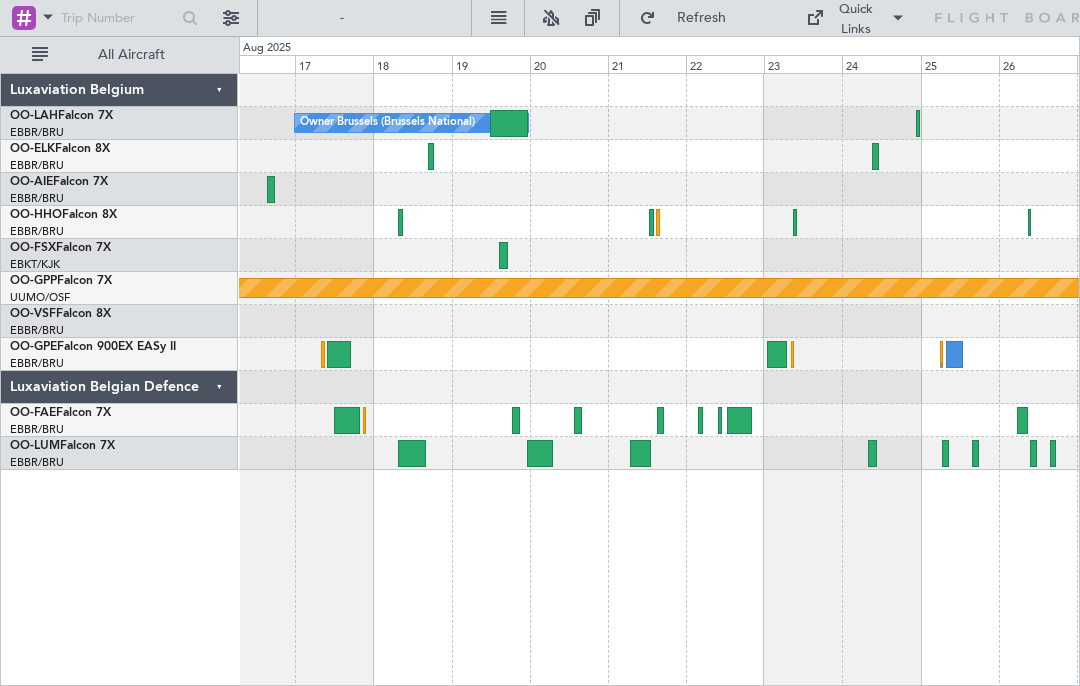 click 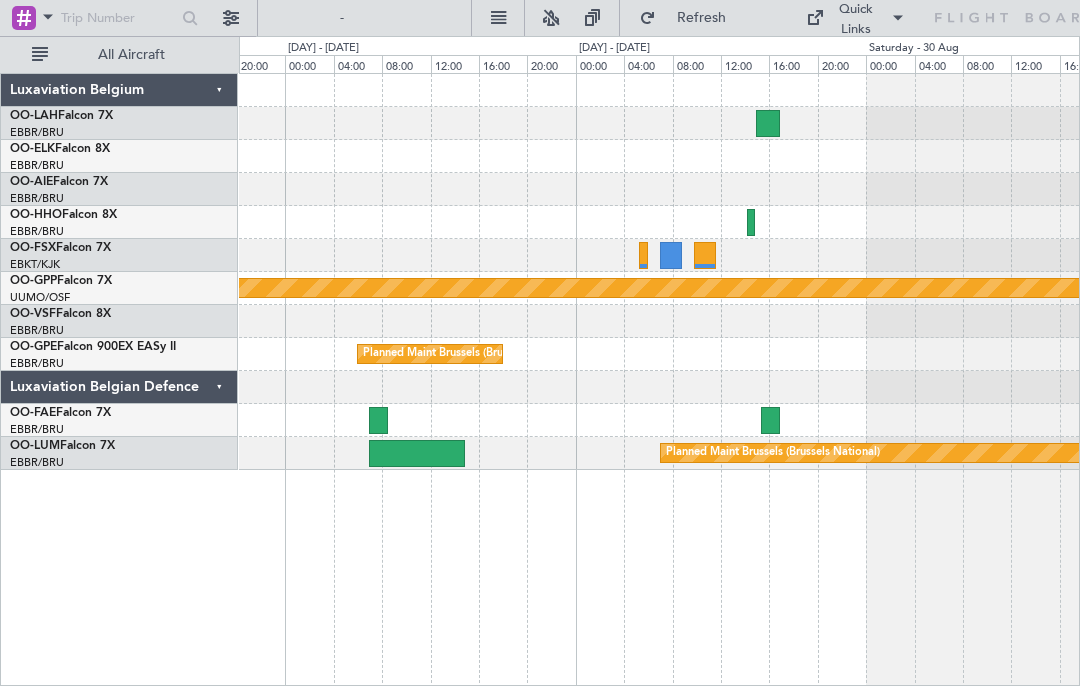 click 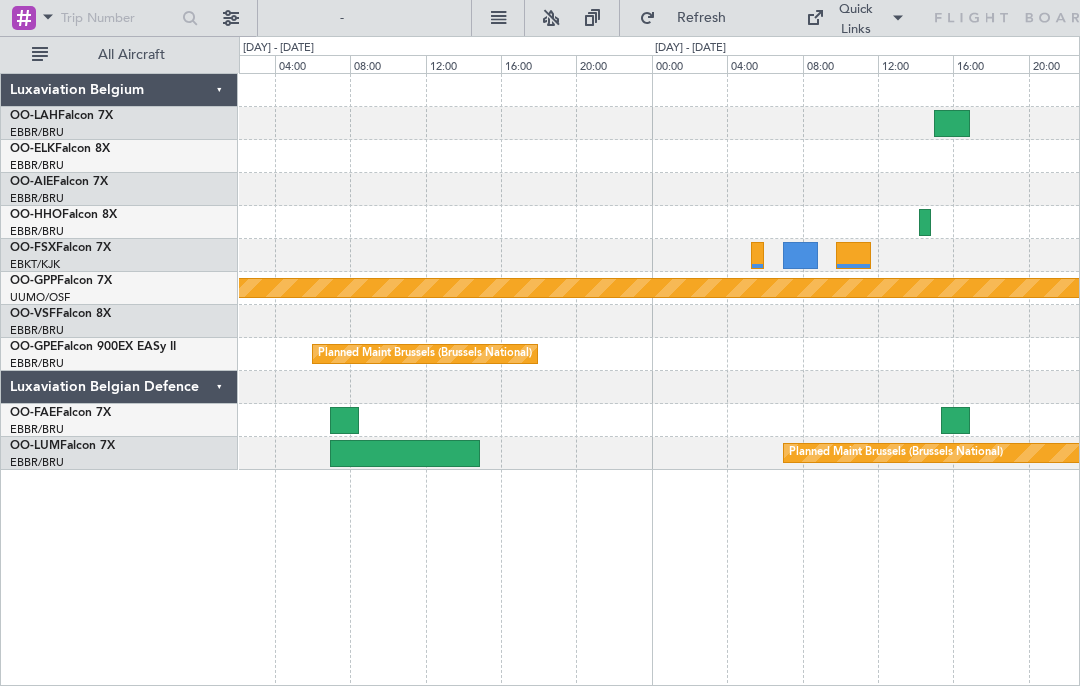 click 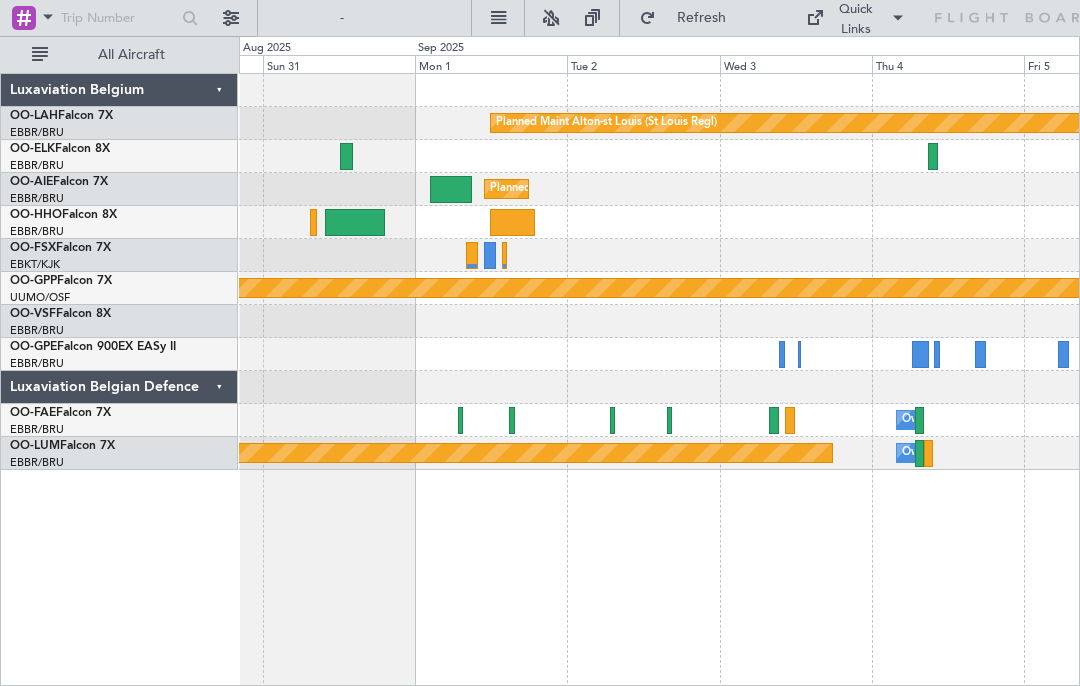 click 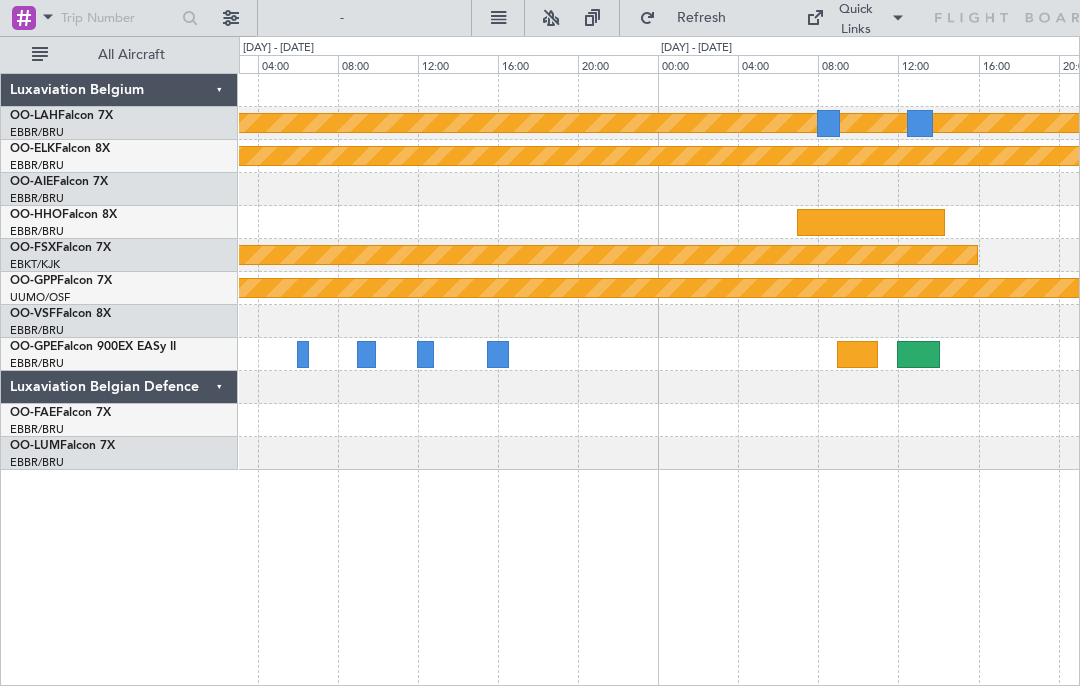 click 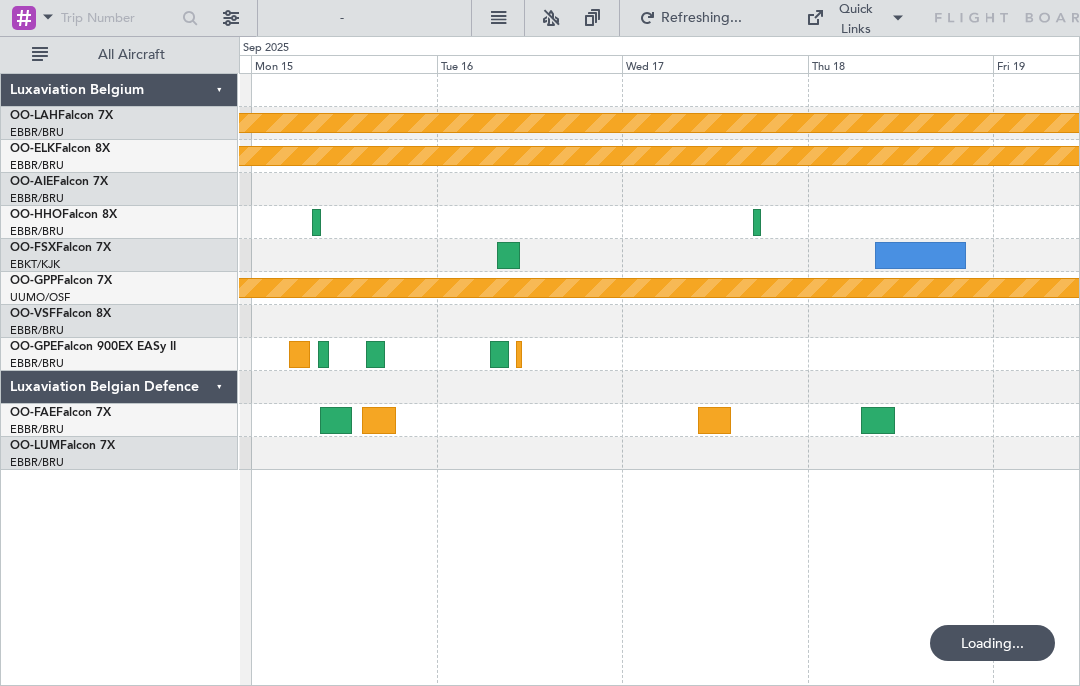 click 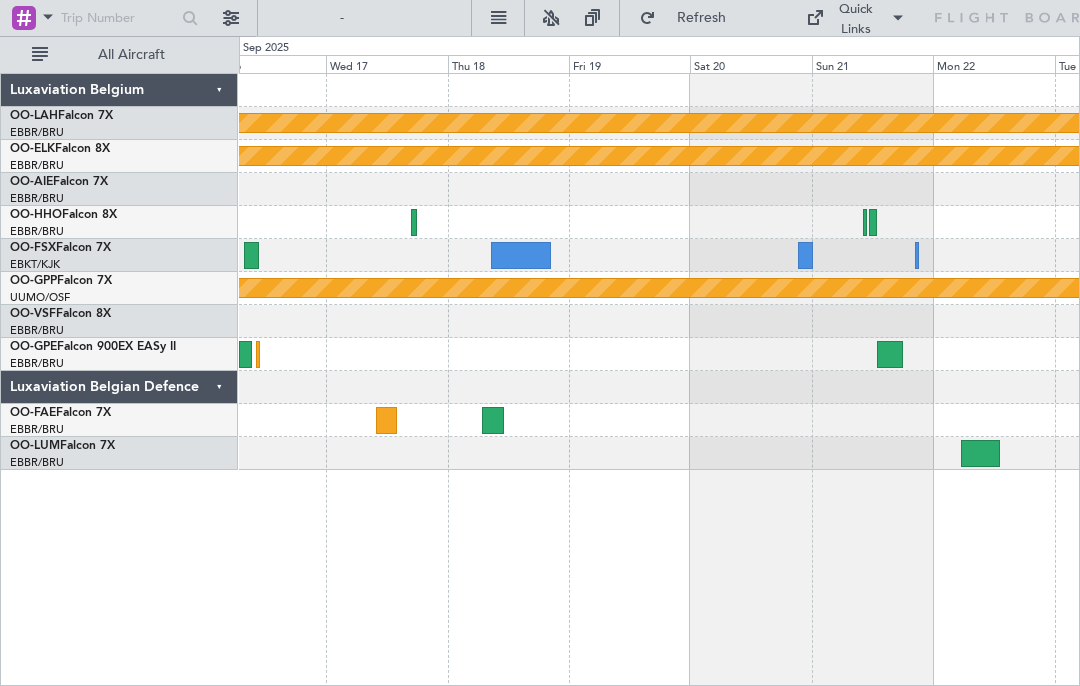 click 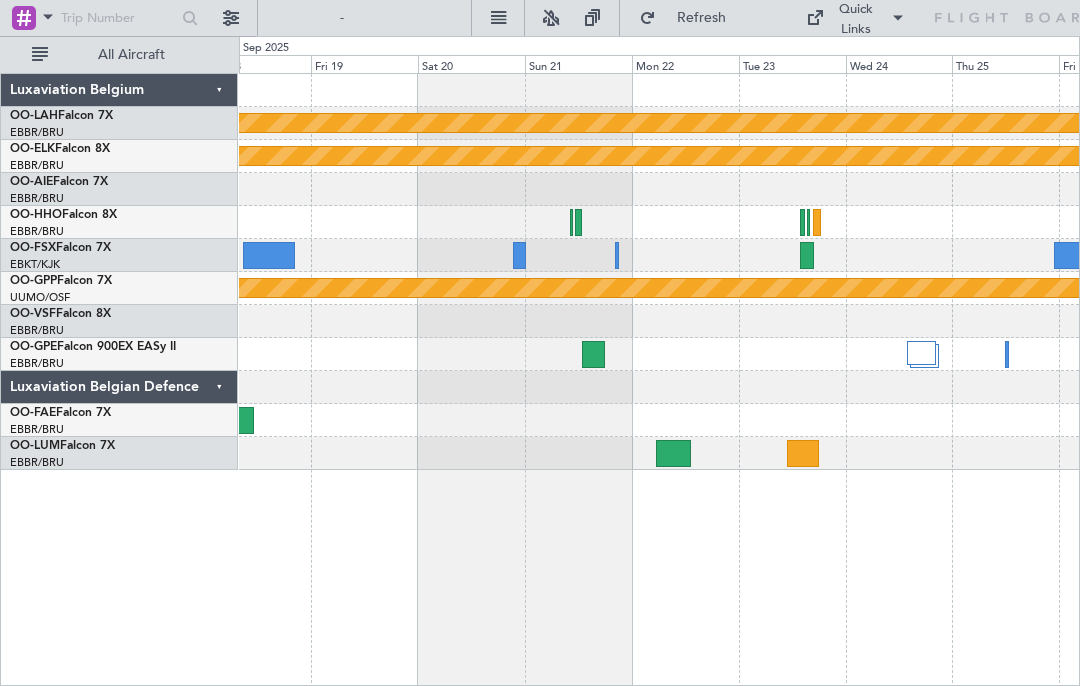 click 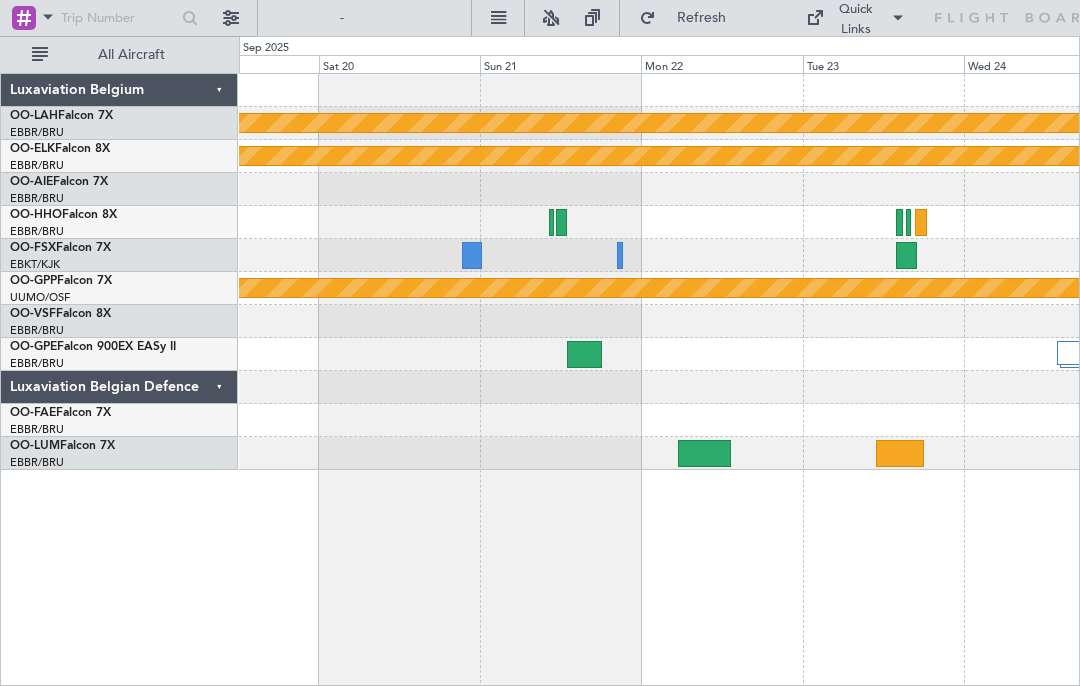 click on "Grounded Ostafyevo" at bounding box center (659, 288) 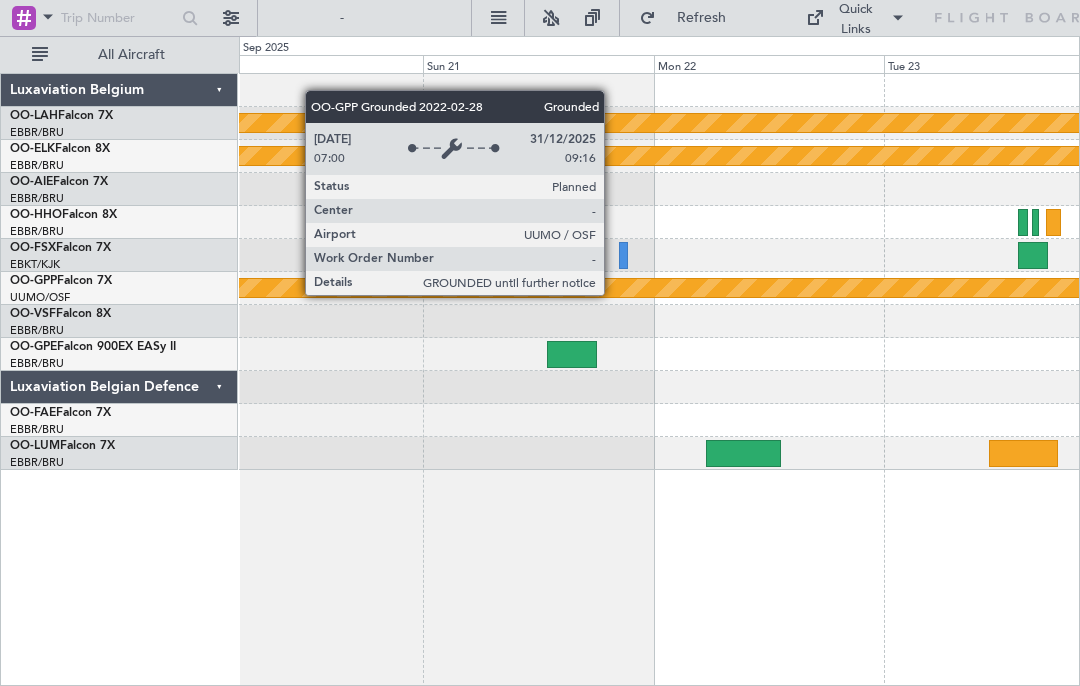 click 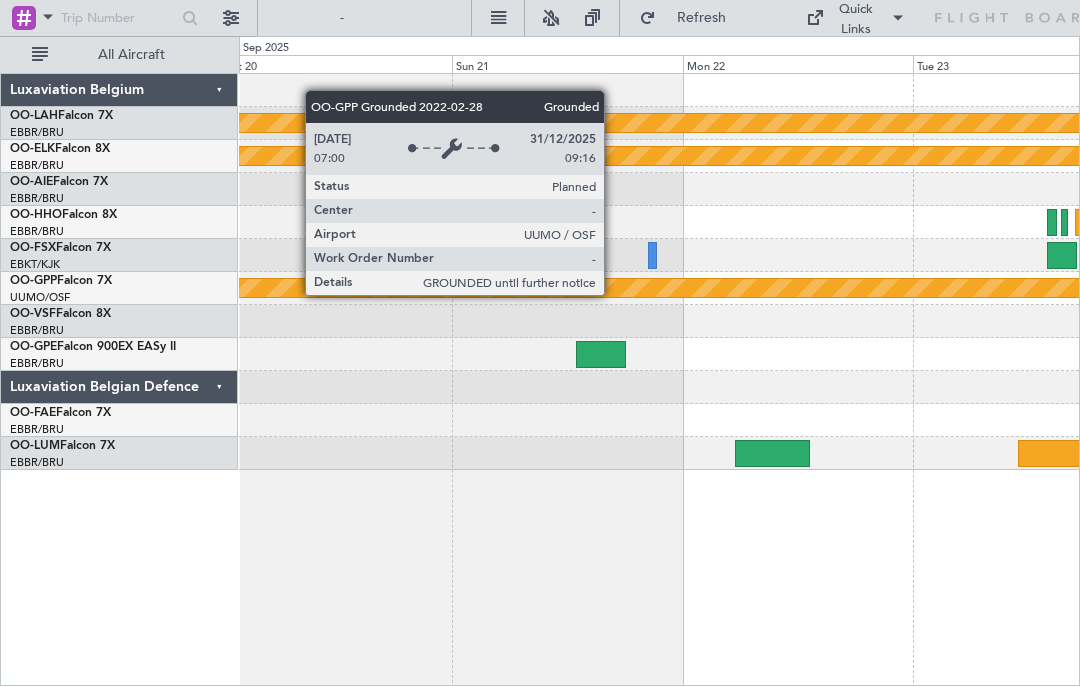 click 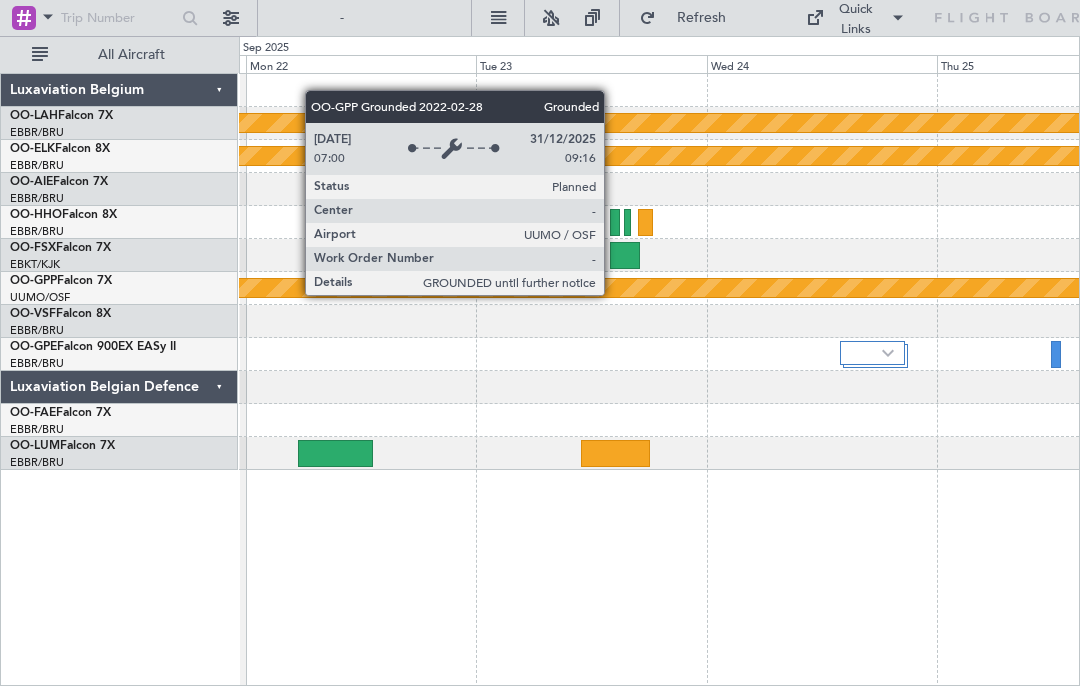 click on "Planned Maint Alton-st Louis (St Louis Regl)" 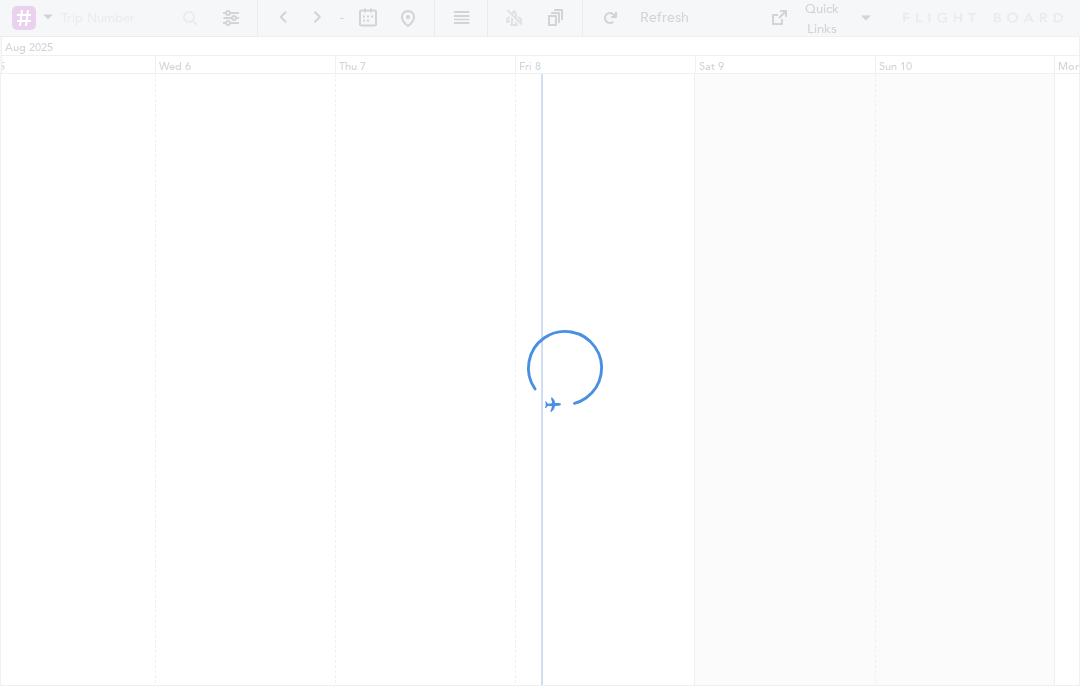 scroll, scrollTop: 0, scrollLeft: 0, axis: both 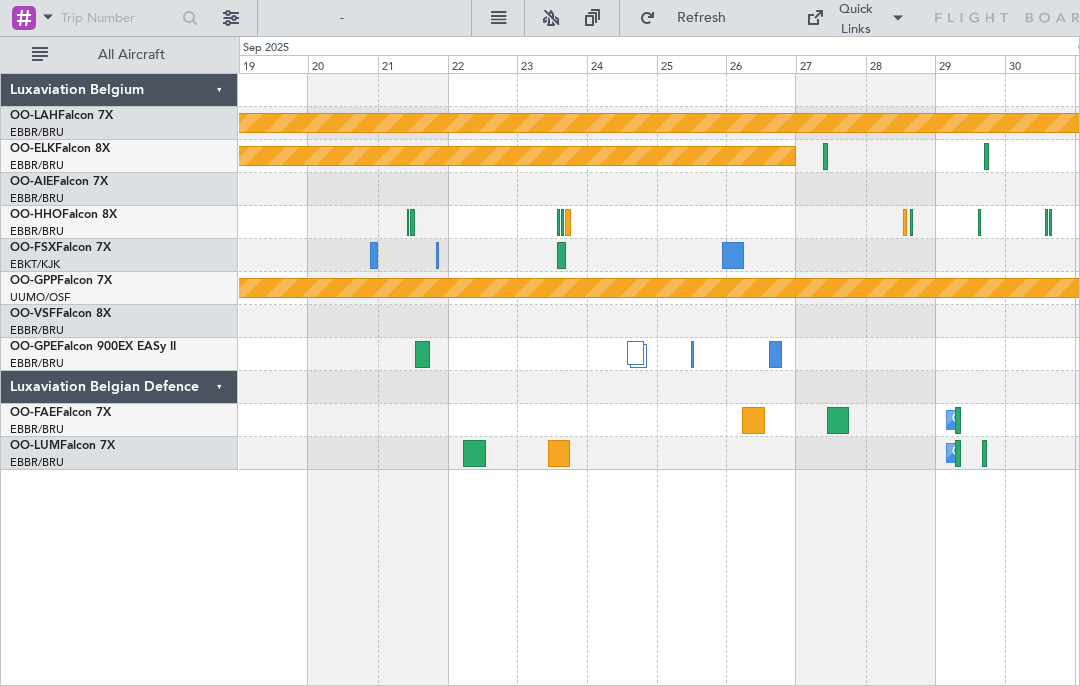 click 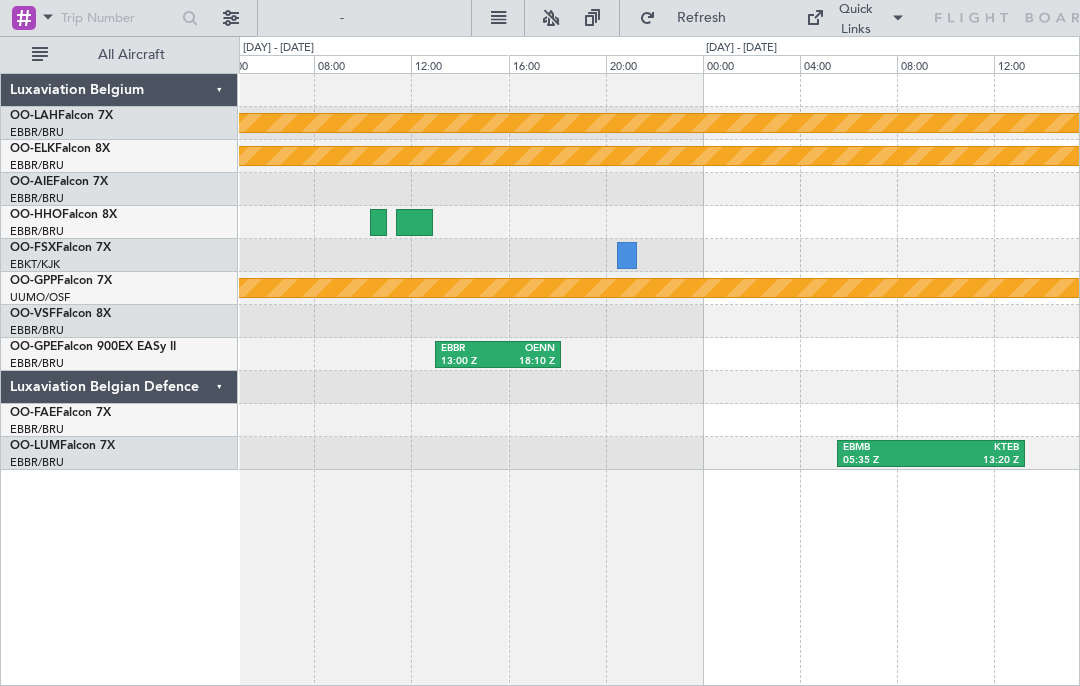 click 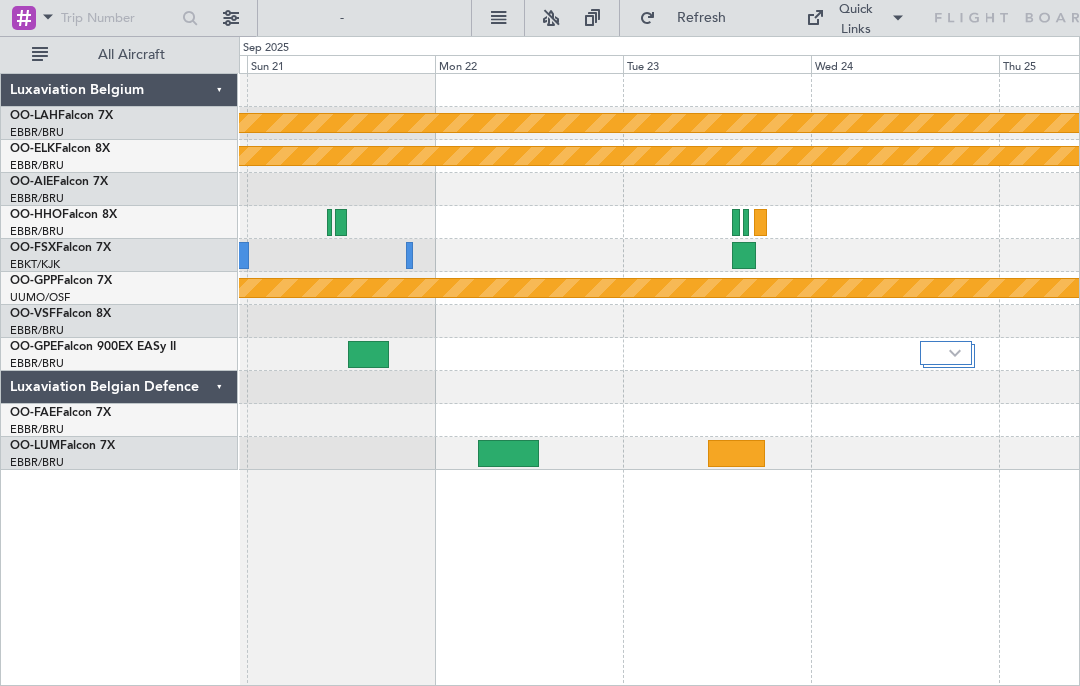 click 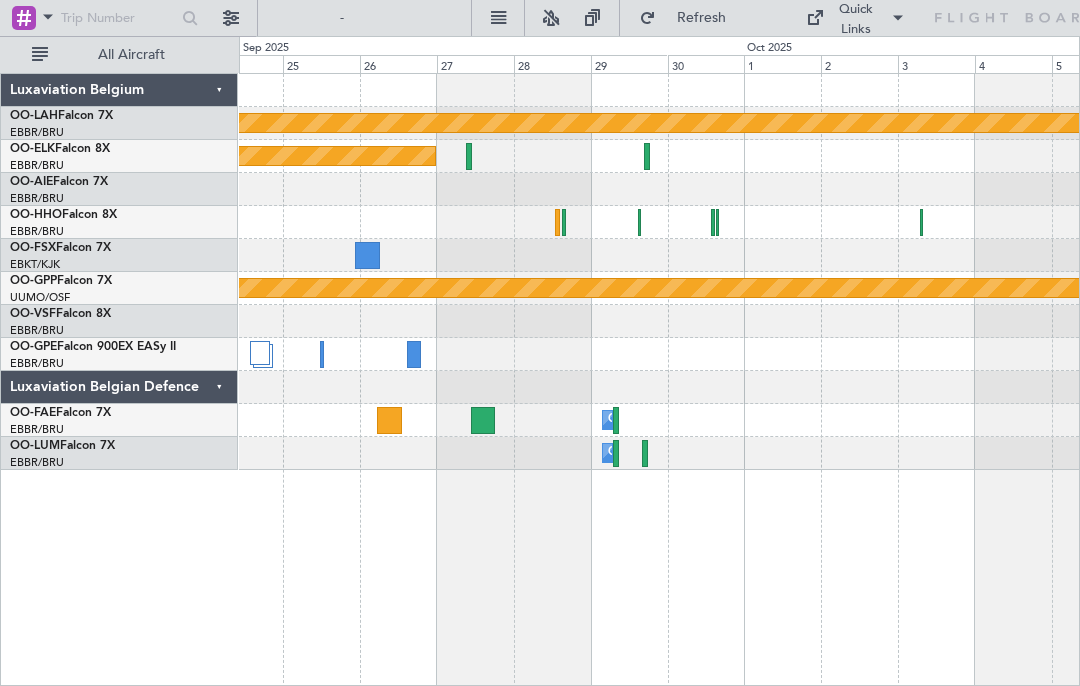click on "Quick Links" at bounding box center [856, 19] 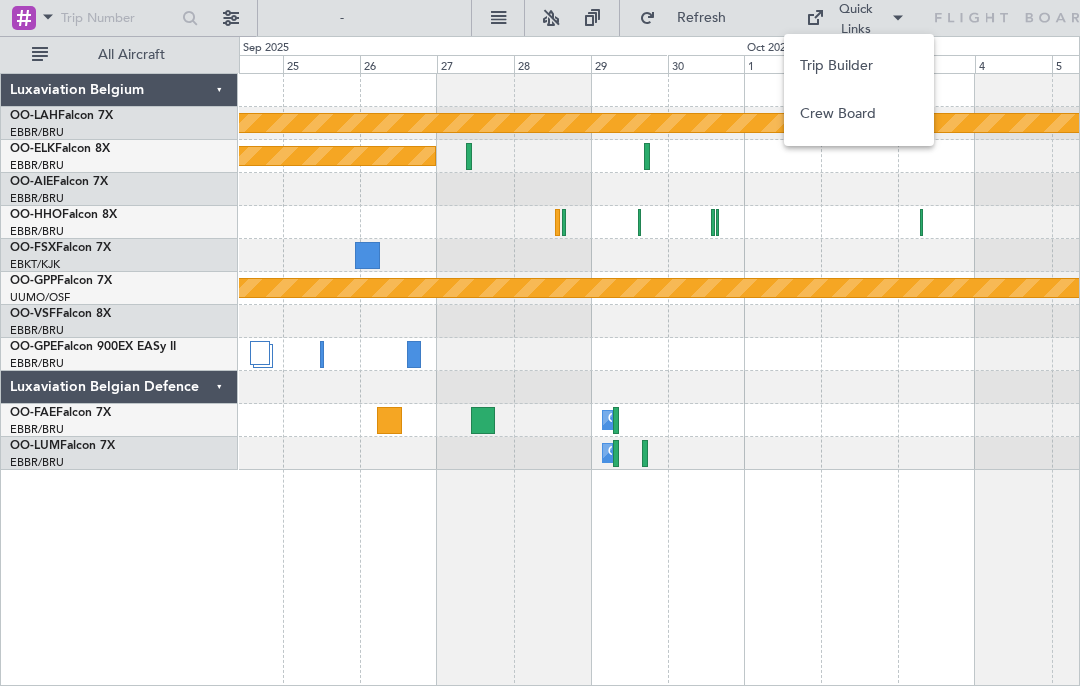 click on "Crew Board" at bounding box center (859, 114) 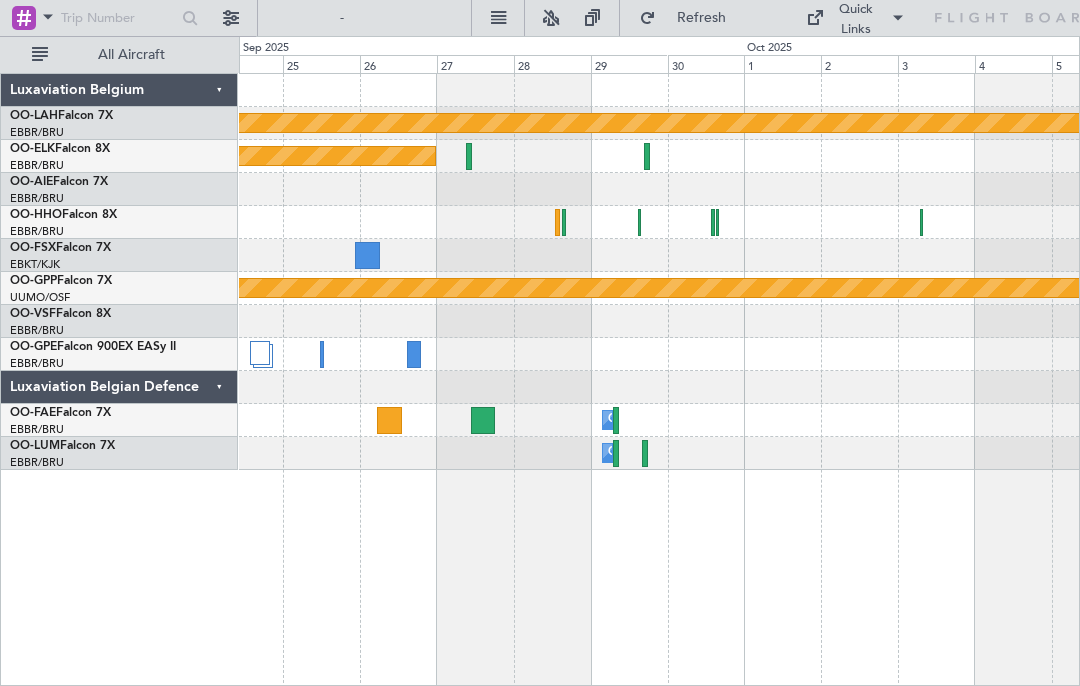 click on "Quick Links" at bounding box center (856, 19) 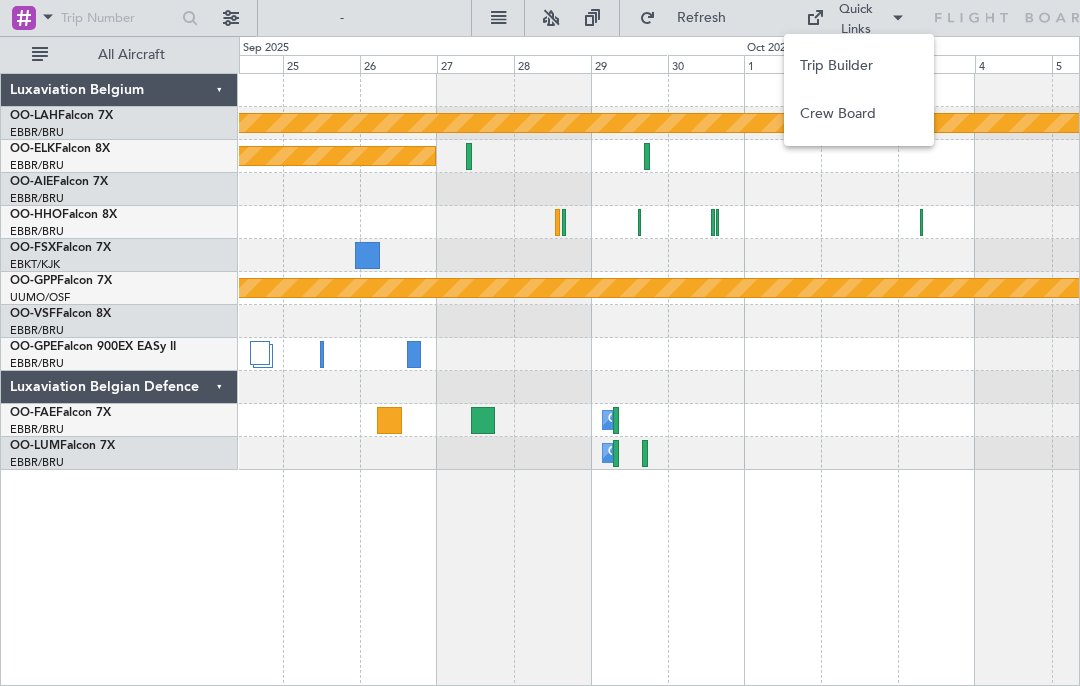 click on "Crew Board" at bounding box center [859, 114] 